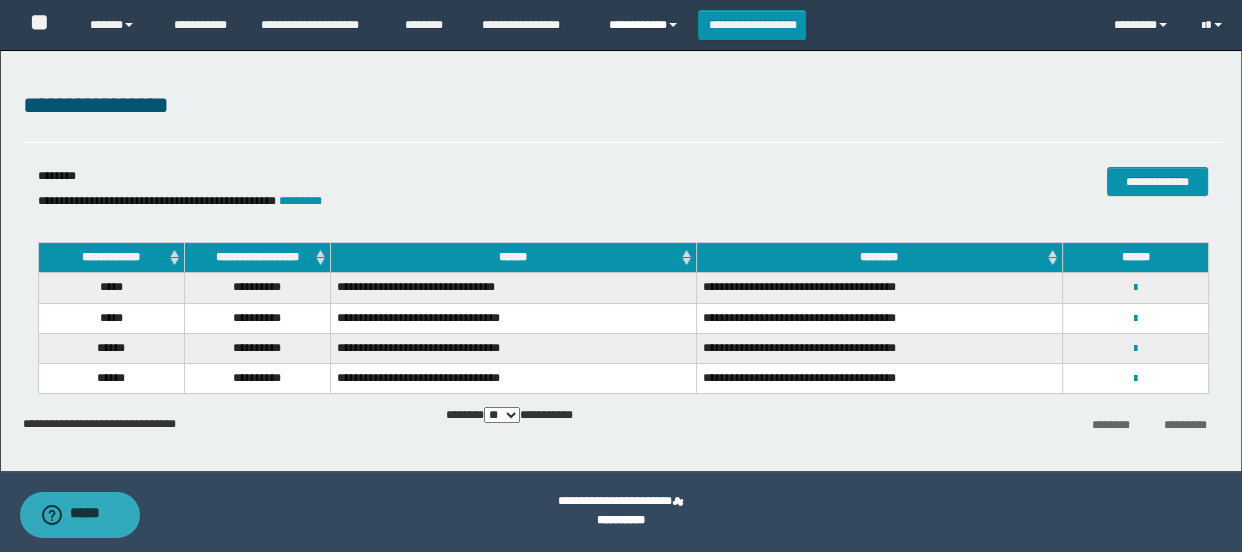 scroll, scrollTop: 0, scrollLeft: 0, axis: both 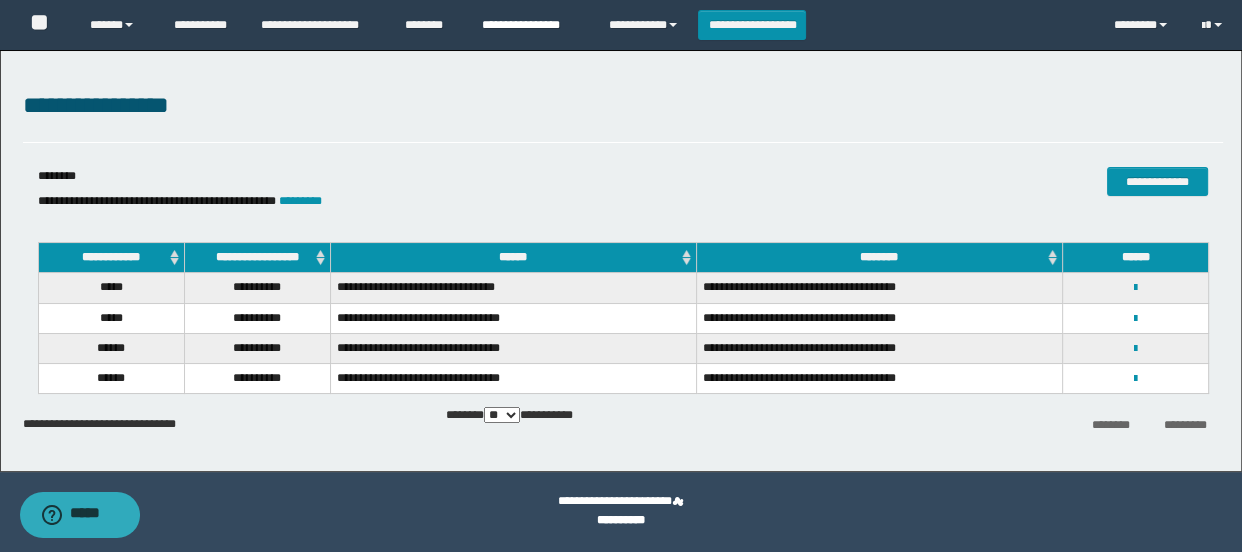 click on "**********" at bounding box center (530, 25) 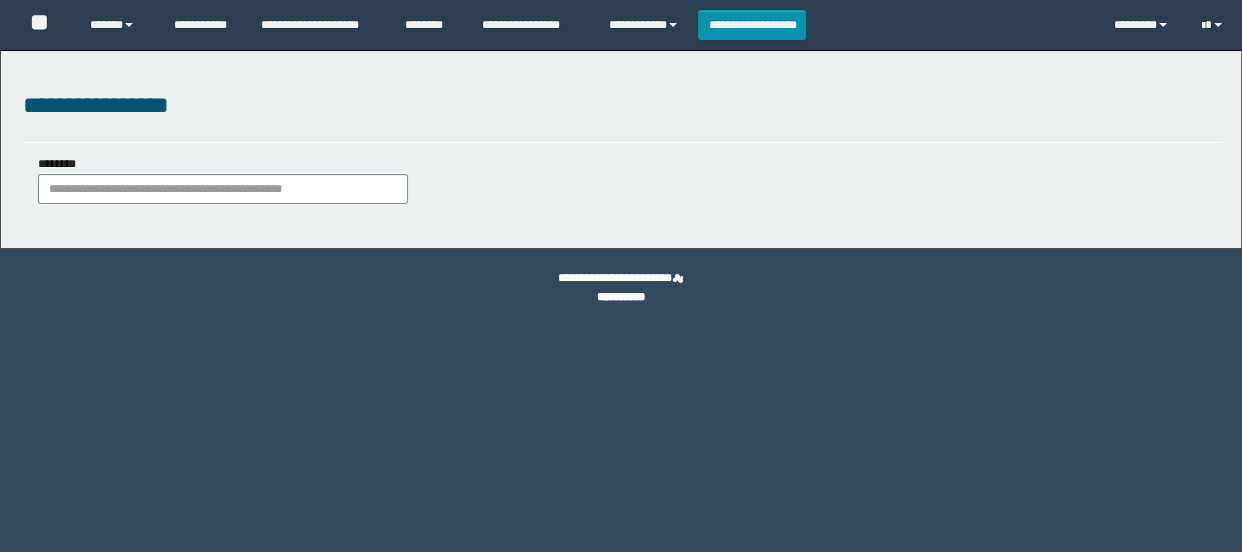 scroll, scrollTop: 0, scrollLeft: 0, axis: both 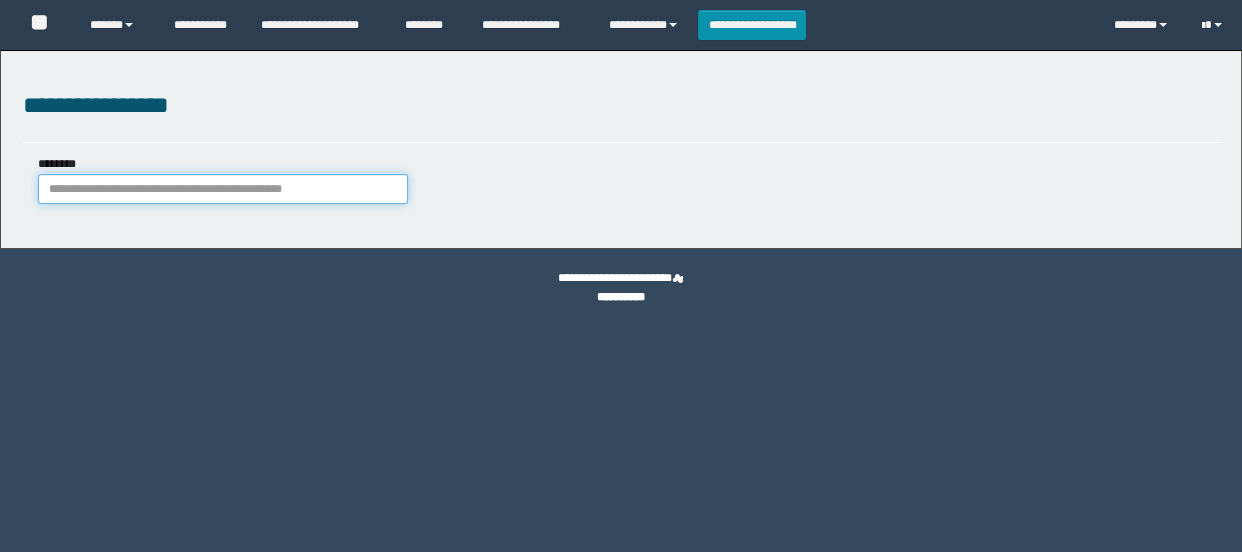 click on "********" at bounding box center (223, 189) 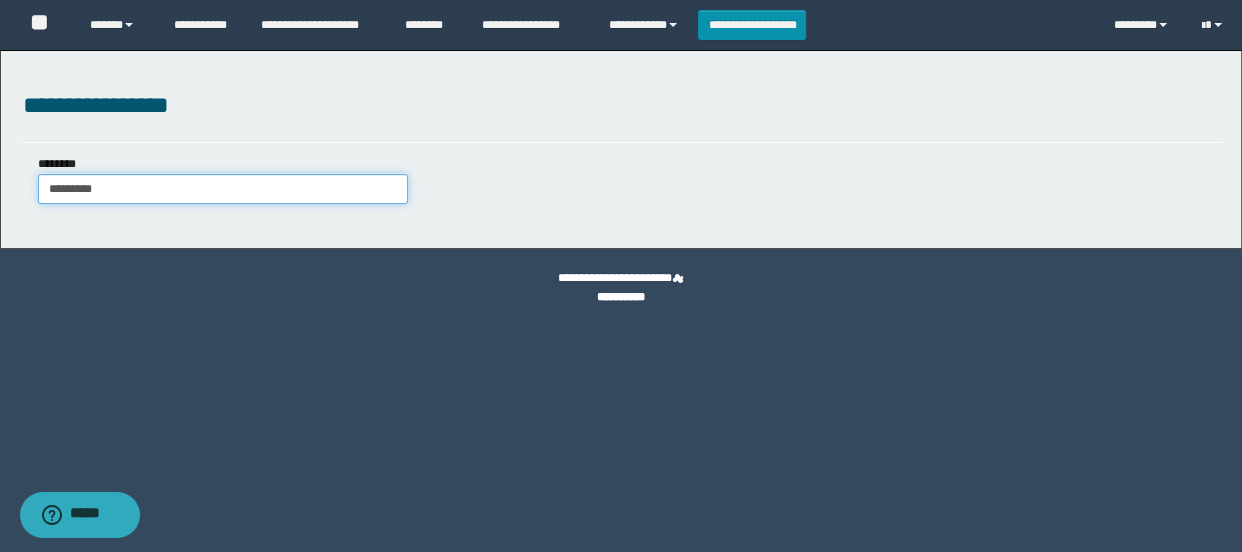 type on "*********" 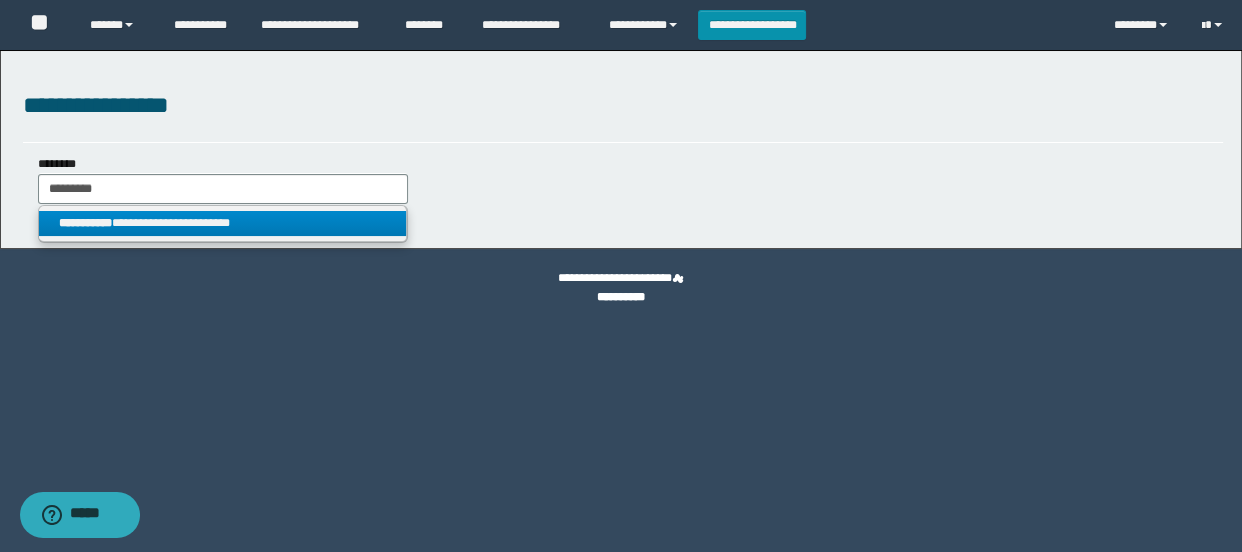 click on "**********" at bounding box center (222, 223) 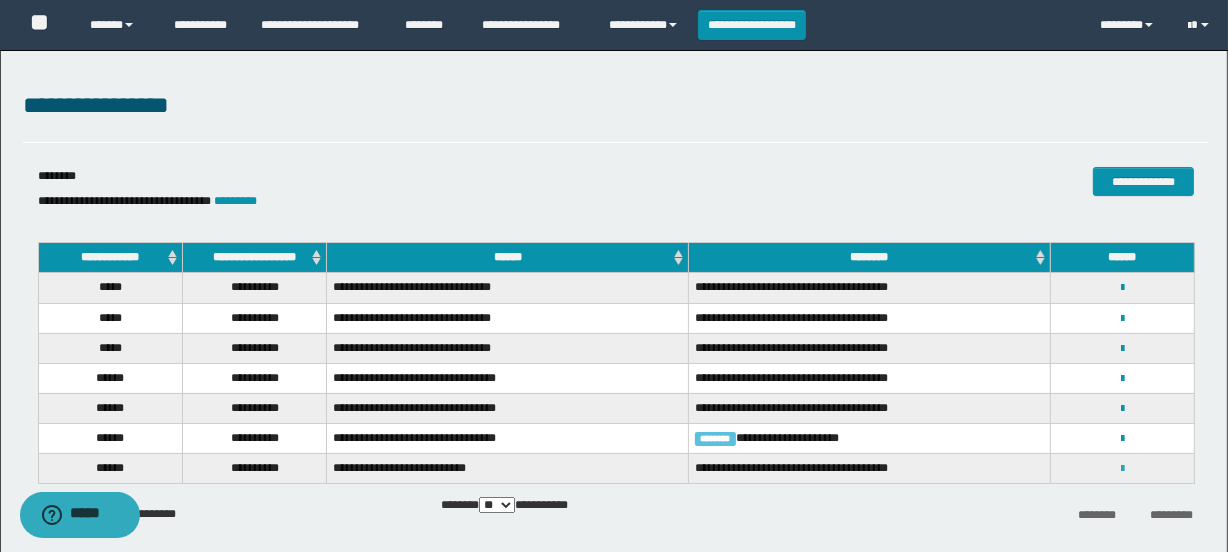 click at bounding box center (1122, 469) 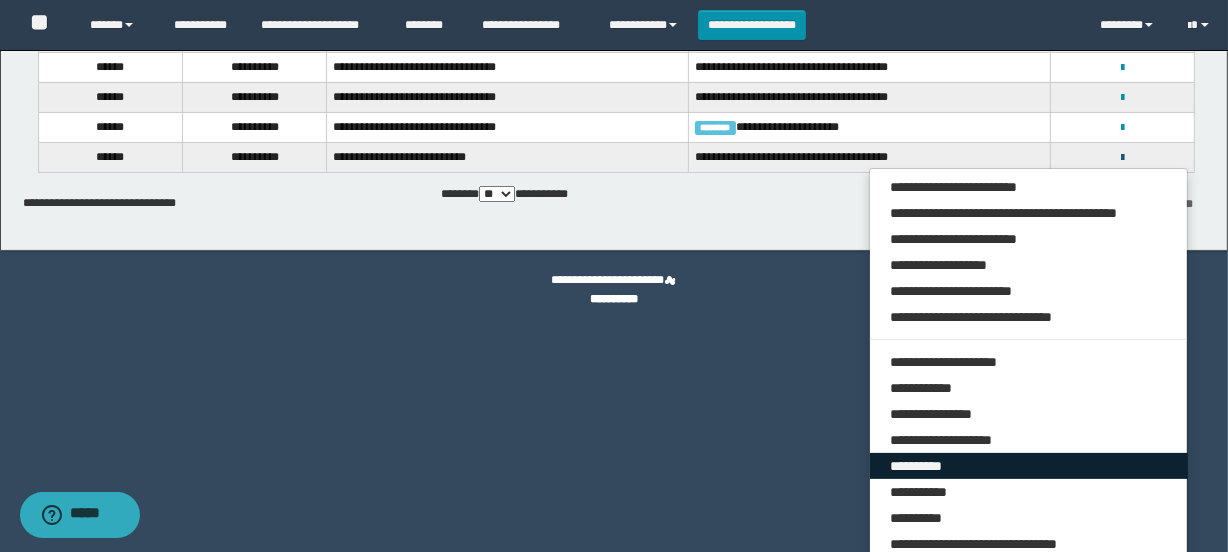 scroll, scrollTop: 321, scrollLeft: 0, axis: vertical 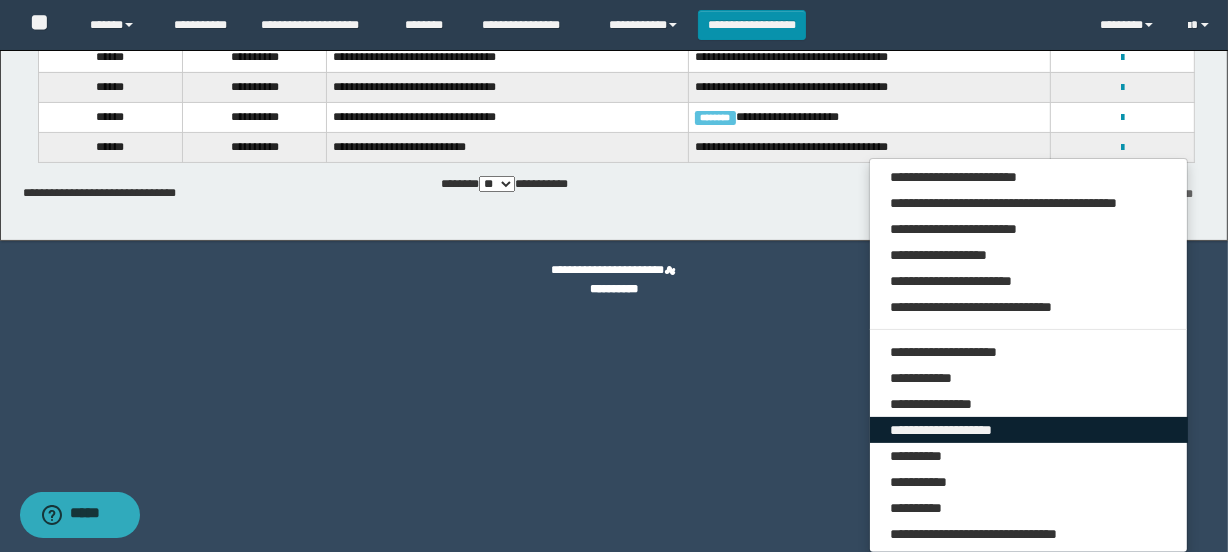 click on "**********" at bounding box center (1029, 430) 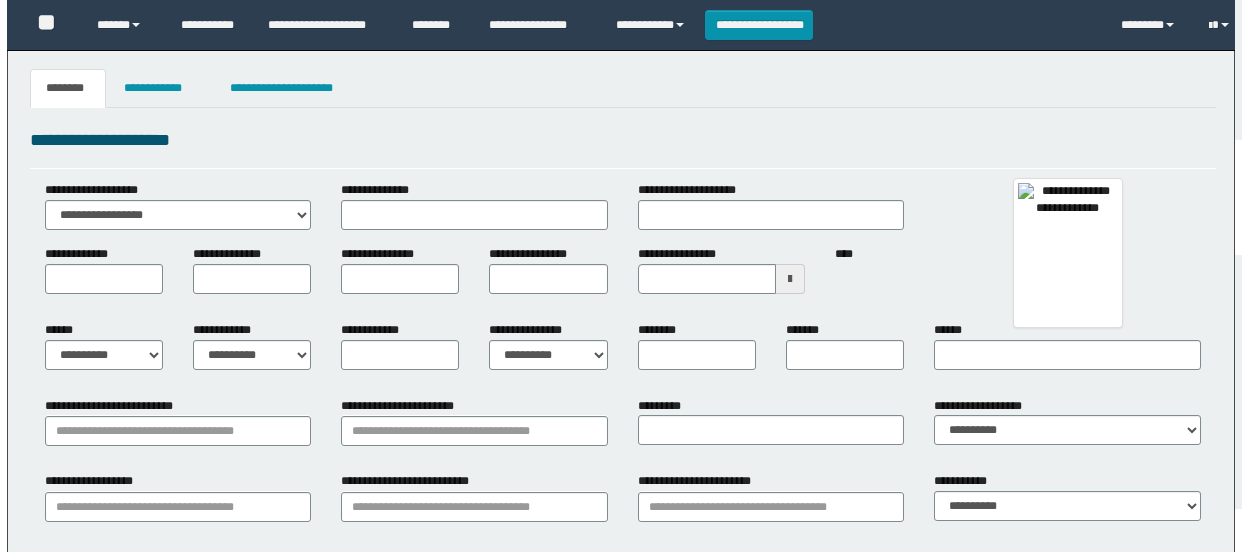 scroll, scrollTop: 0, scrollLeft: 0, axis: both 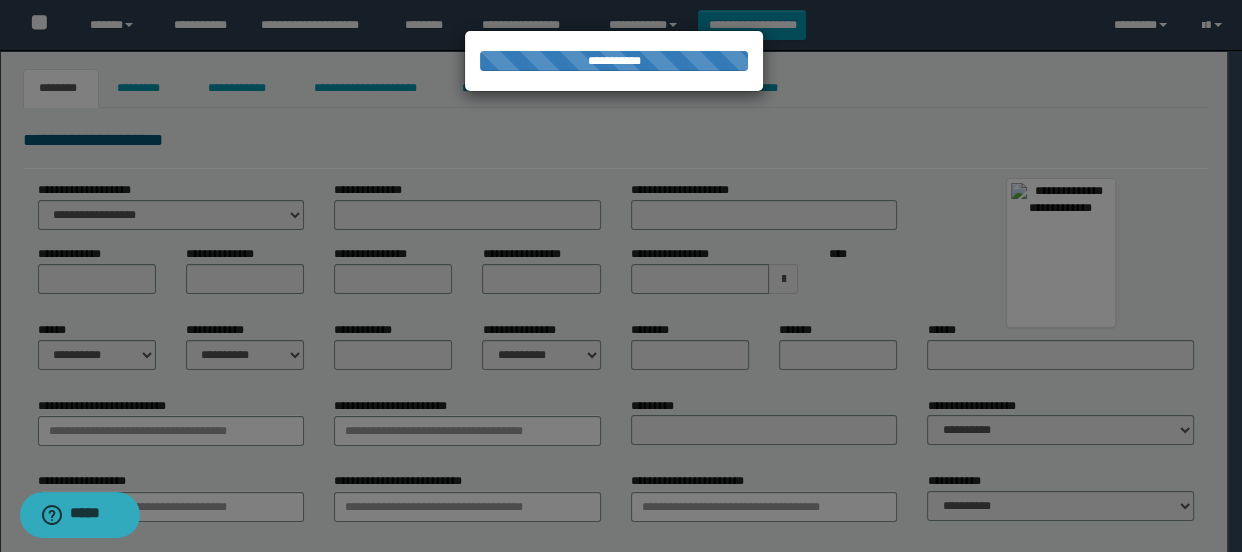 type on "**********" 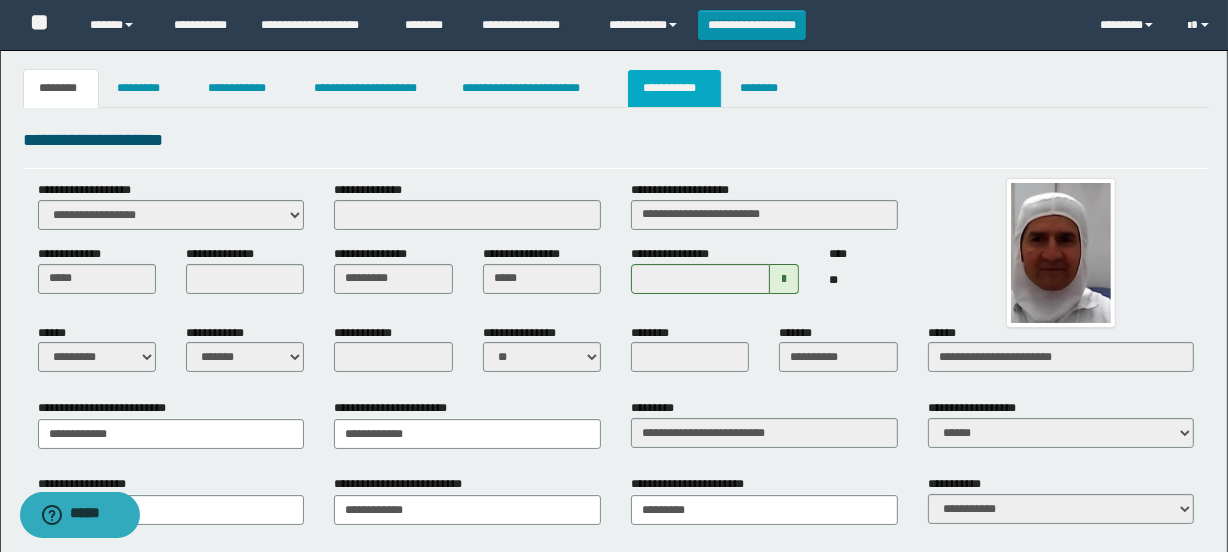 click on "**********" at bounding box center [674, 88] 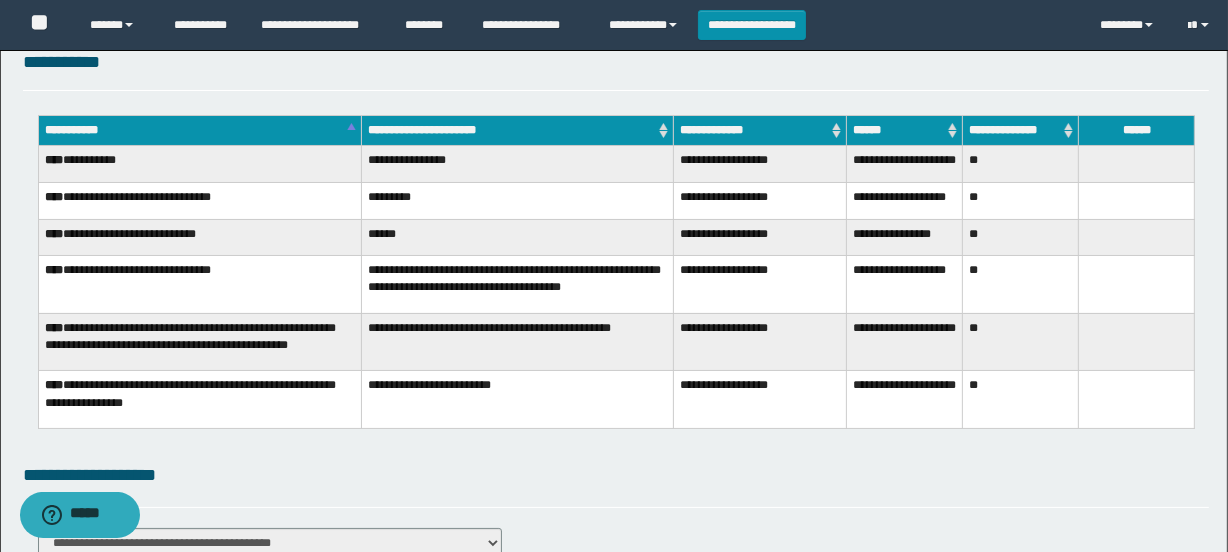 scroll, scrollTop: 0, scrollLeft: 0, axis: both 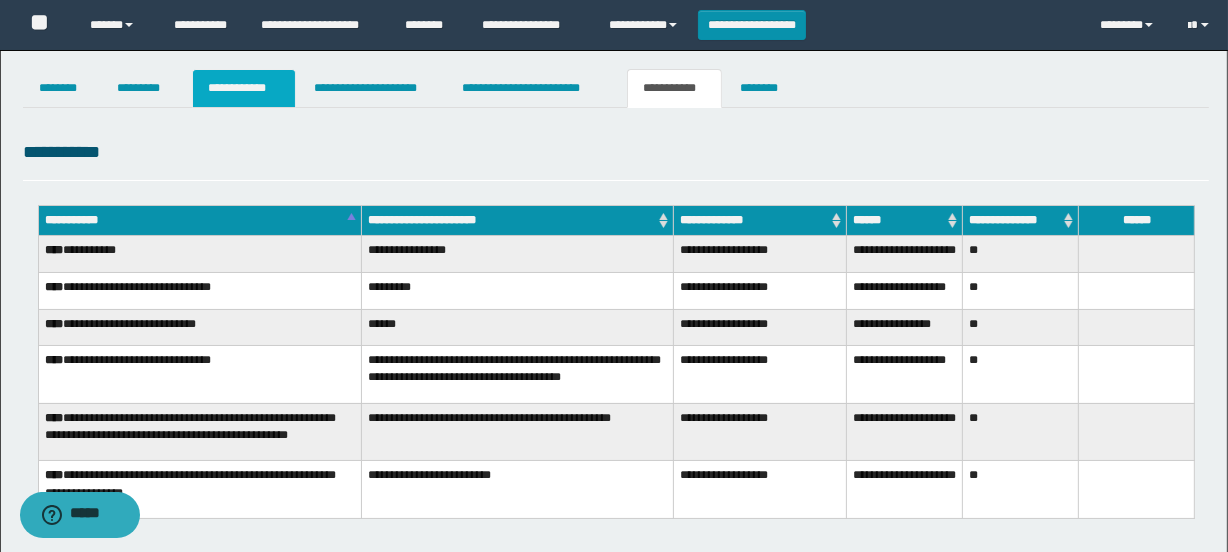 click on "**********" at bounding box center (244, 88) 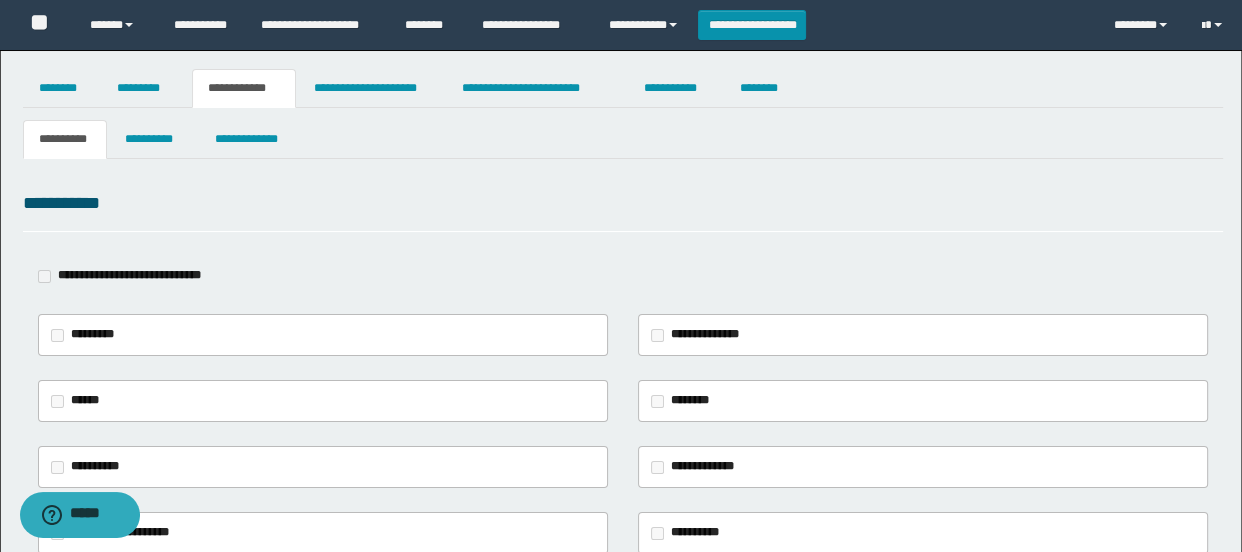 type on "**********" 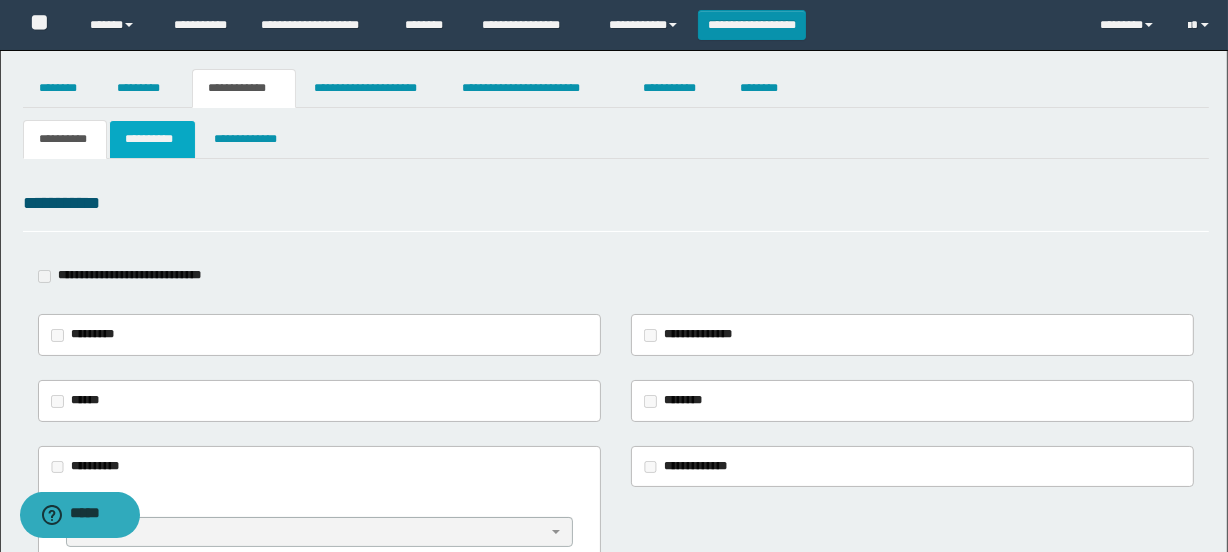 click on "**********" at bounding box center (153, 139) 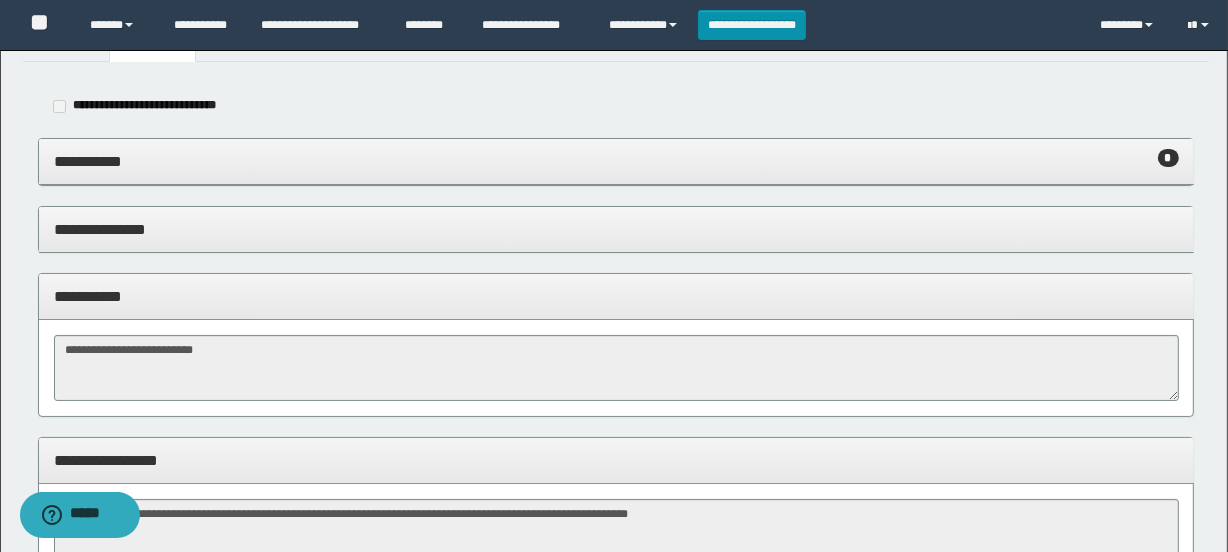 scroll, scrollTop: 0, scrollLeft: 0, axis: both 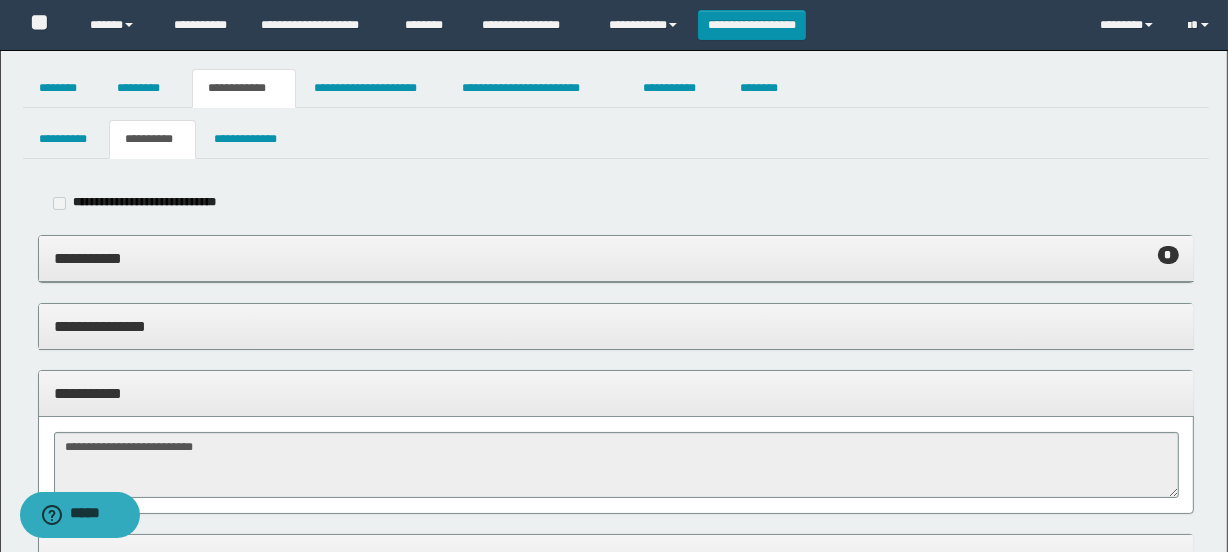click on "**********" at bounding box center [616, 259] 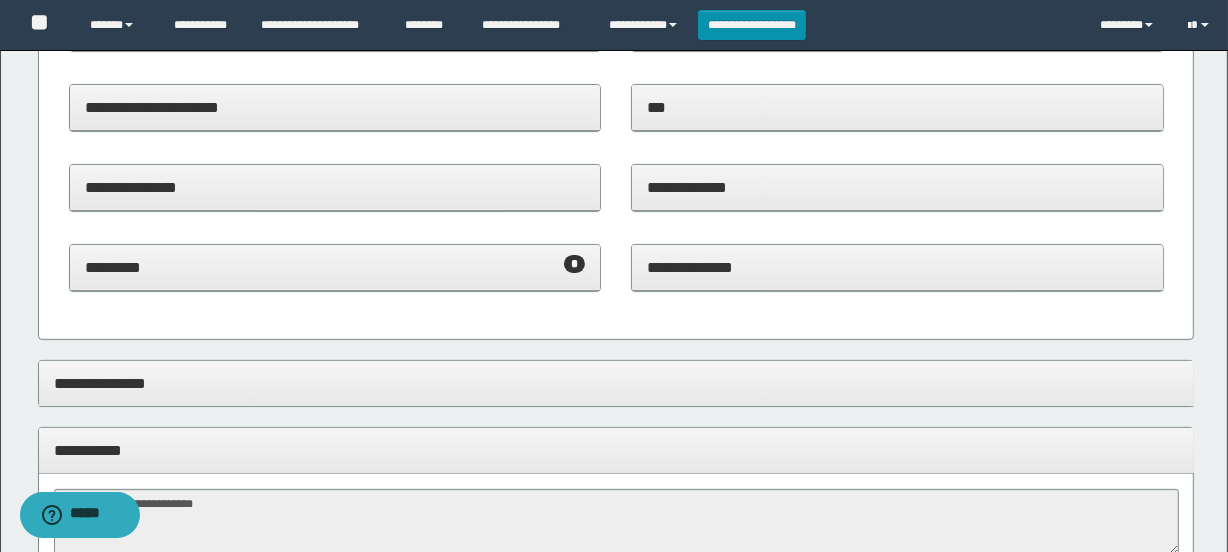 scroll, scrollTop: 545, scrollLeft: 0, axis: vertical 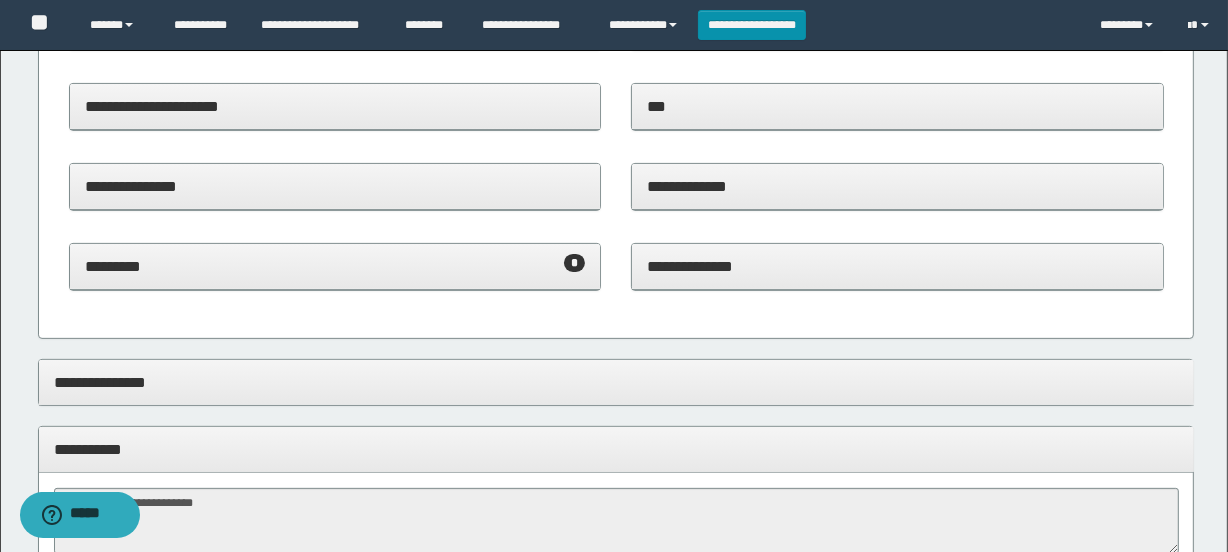 click on "********* *" at bounding box center [335, 266] 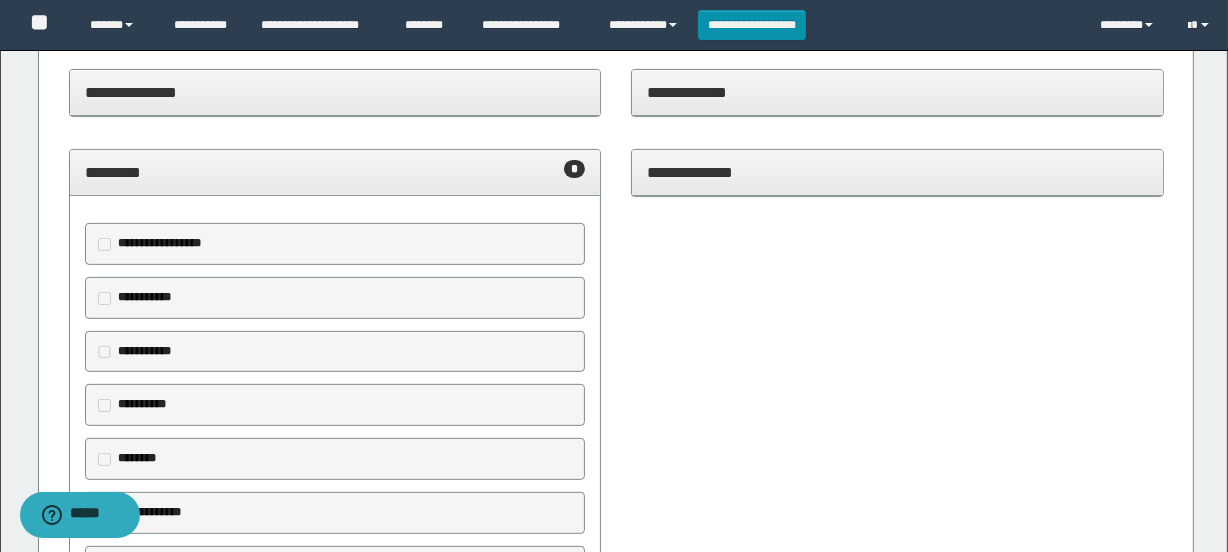 scroll, scrollTop: 0, scrollLeft: 0, axis: both 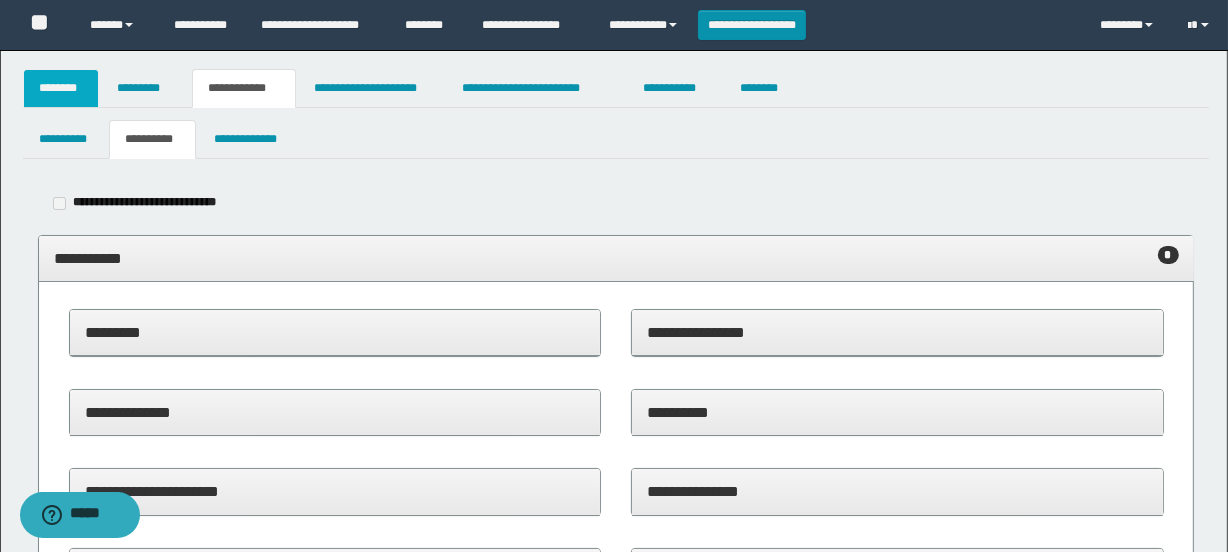 click on "********" at bounding box center [61, 88] 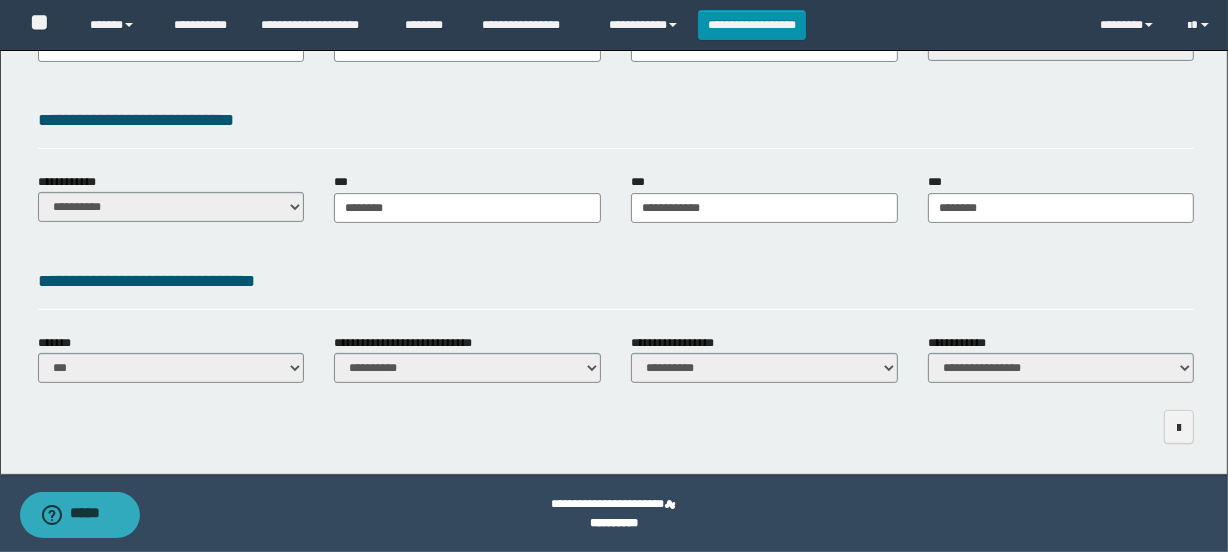 scroll, scrollTop: 0, scrollLeft: 0, axis: both 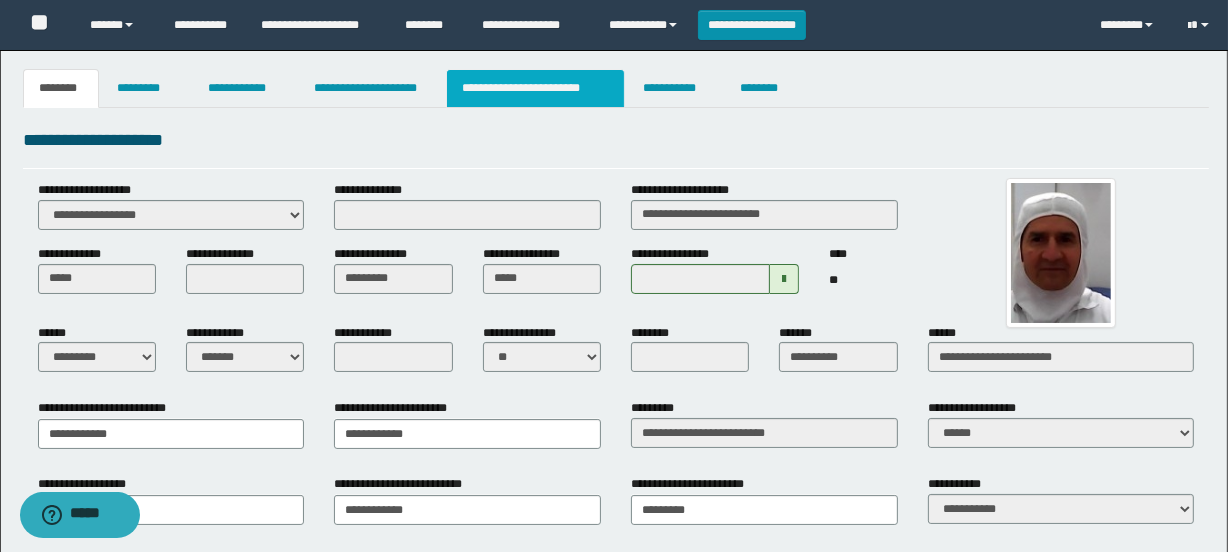 click on "**********" at bounding box center (535, 88) 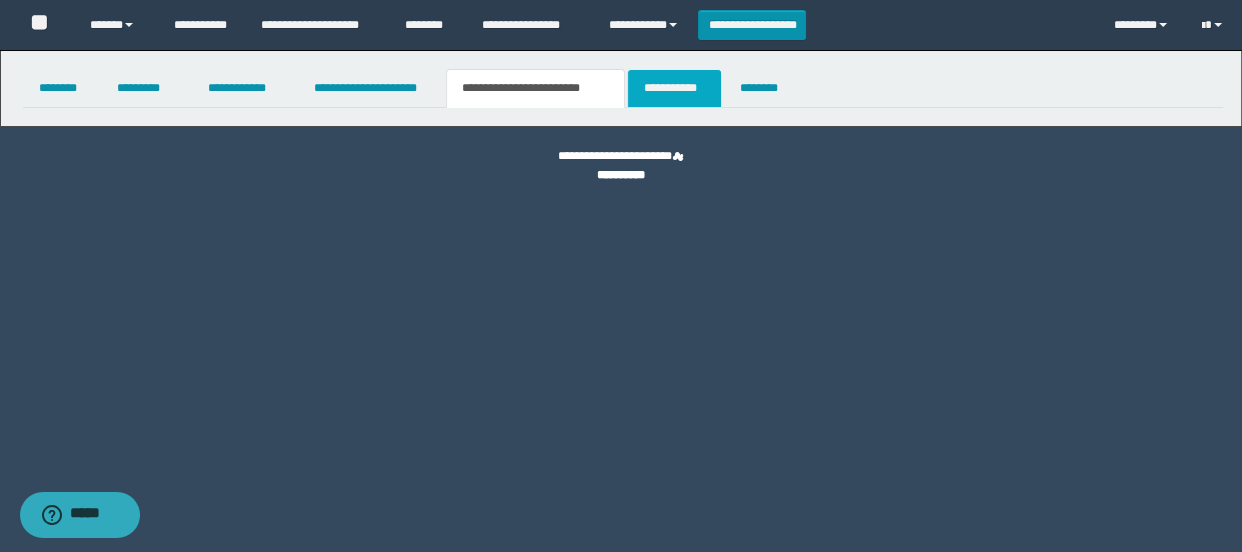 click on "**********" at bounding box center (674, 88) 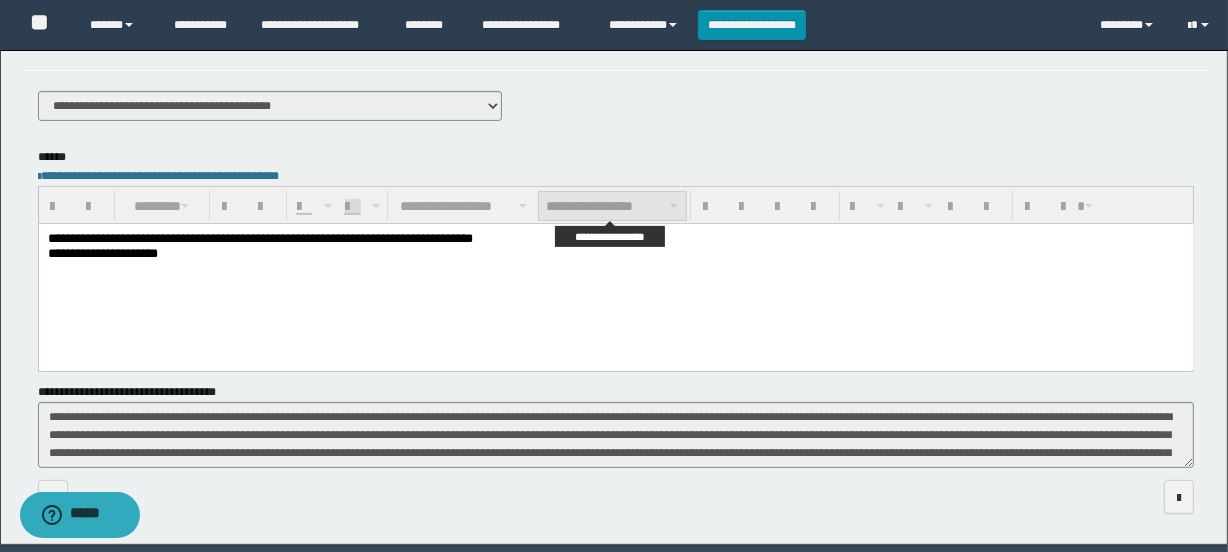 scroll, scrollTop: 597, scrollLeft: 0, axis: vertical 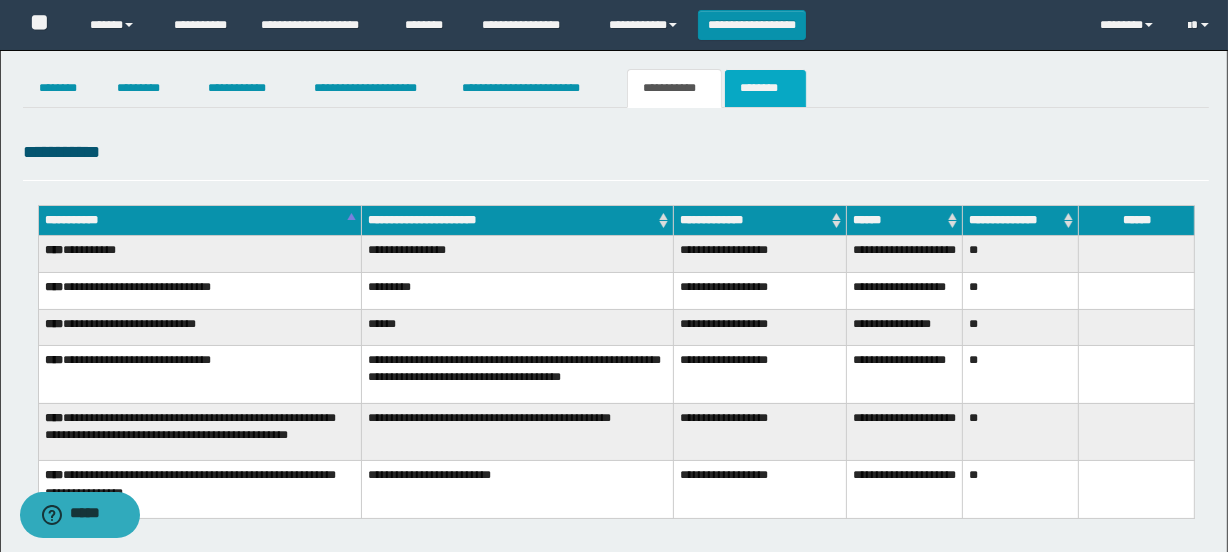 click on "********" at bounding box center (765, 88) 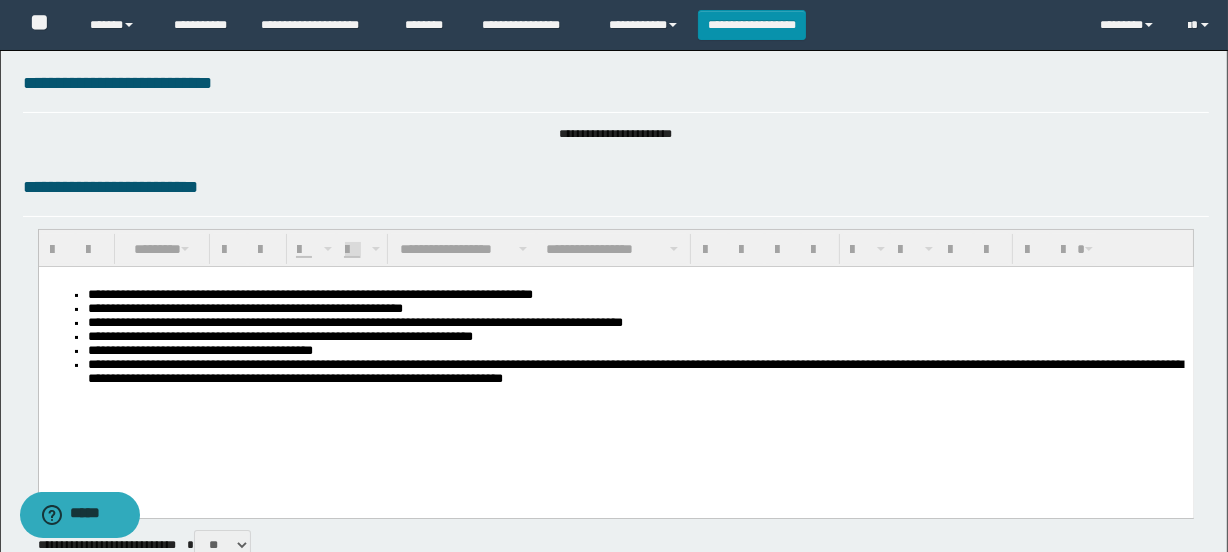 scroll, scrollTop: 0, scrollLeft: 0, axis: both 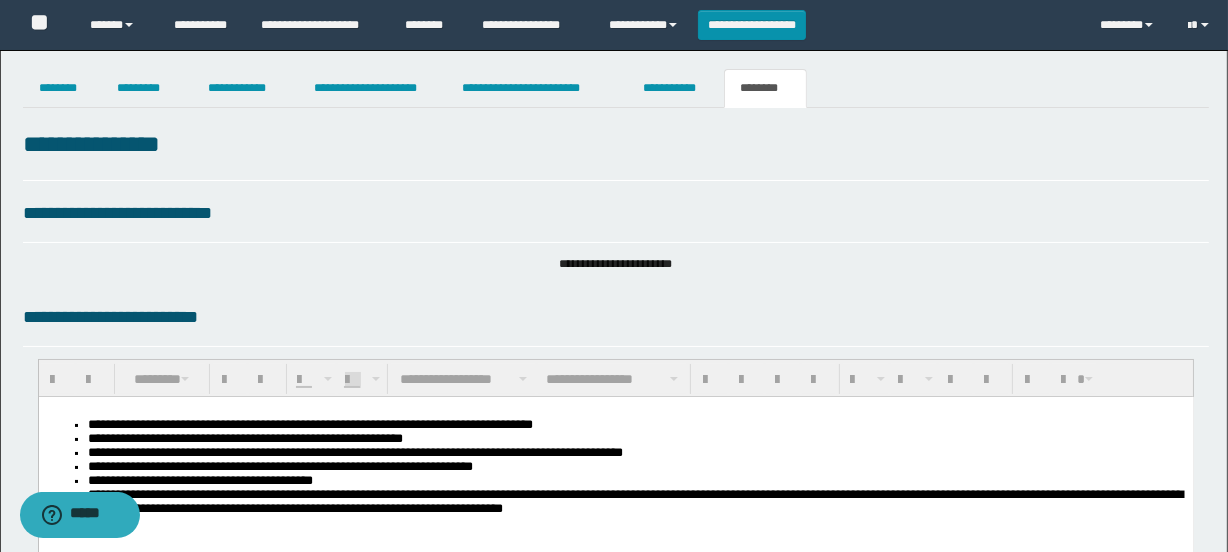 click on "**********" at bounding box center [614, 849] 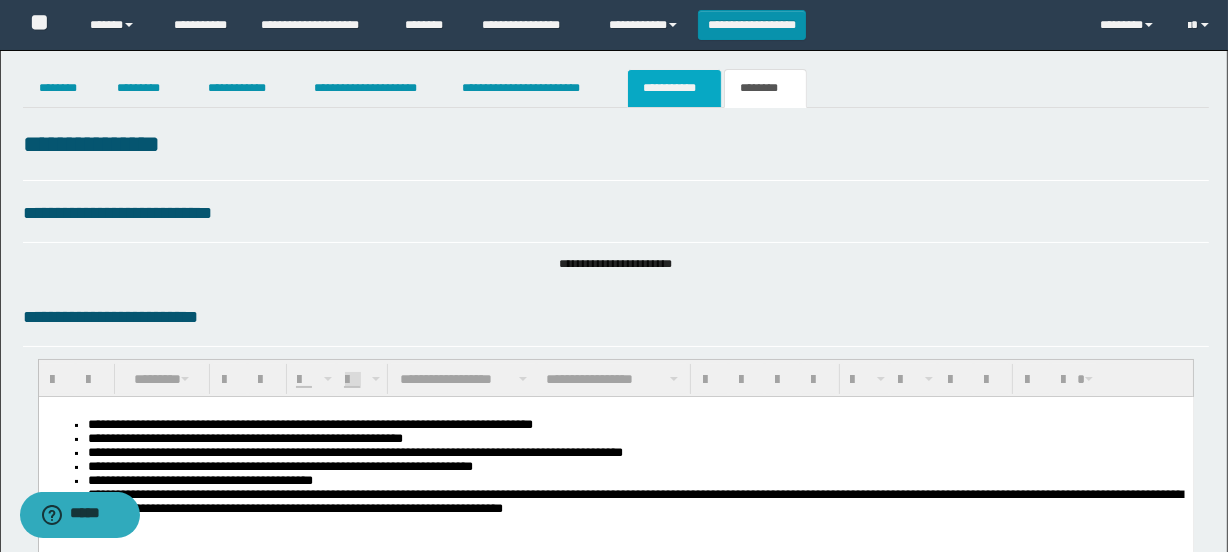 click on "**********" at bounding box center [674, 88] 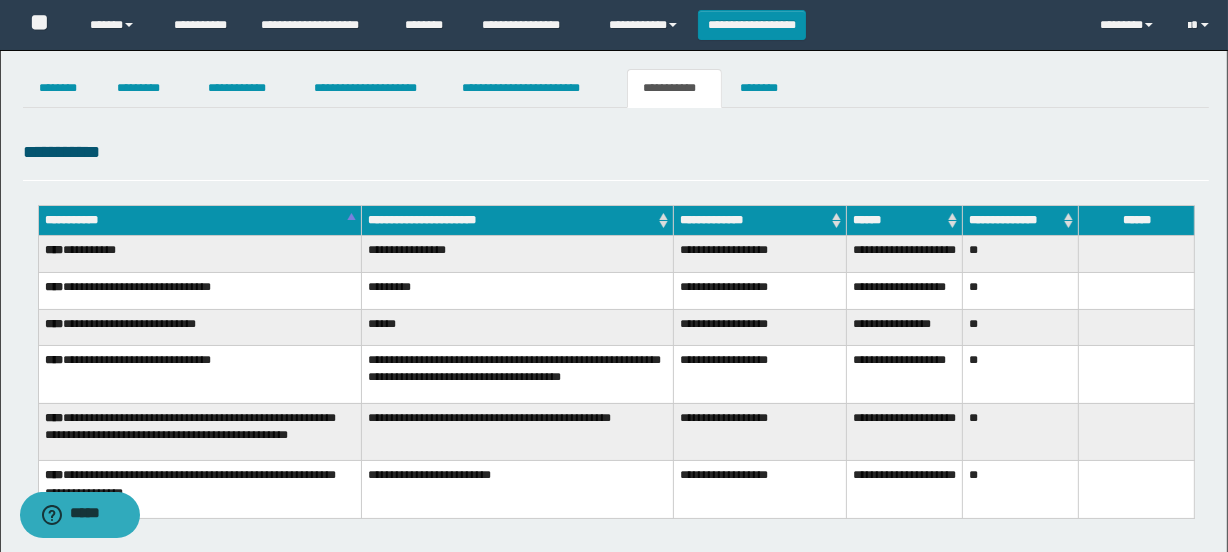 scroll, scrollTop: 363, scrollLeft: 0, axis: vertical 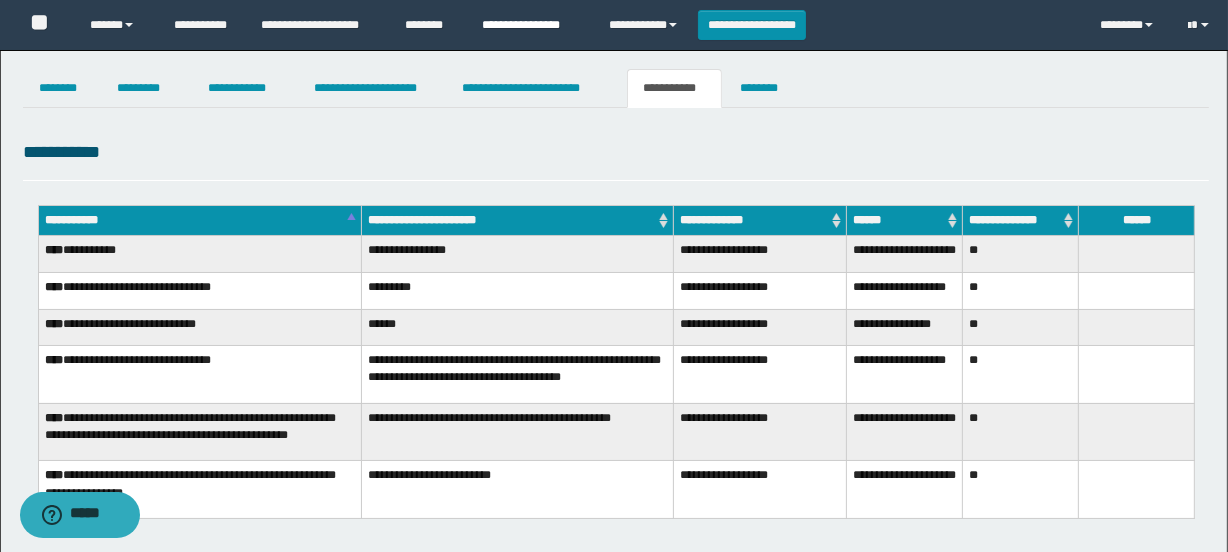 click on "**********" at bounding box center [530, 25] 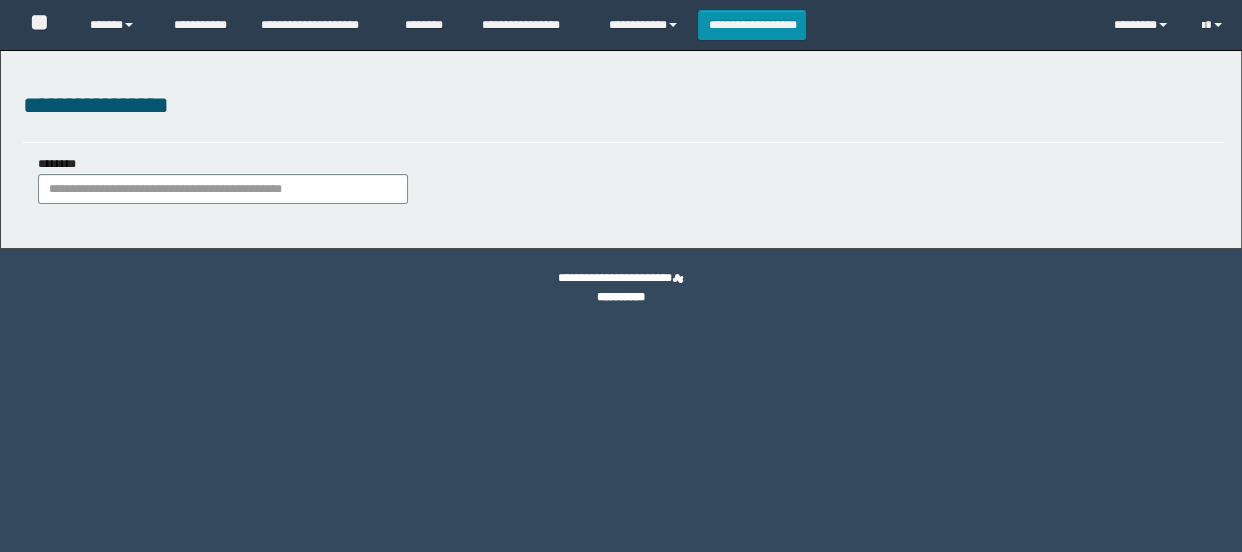 scroll, scrollTop: 0, scrollLeft: 0, axis: both 